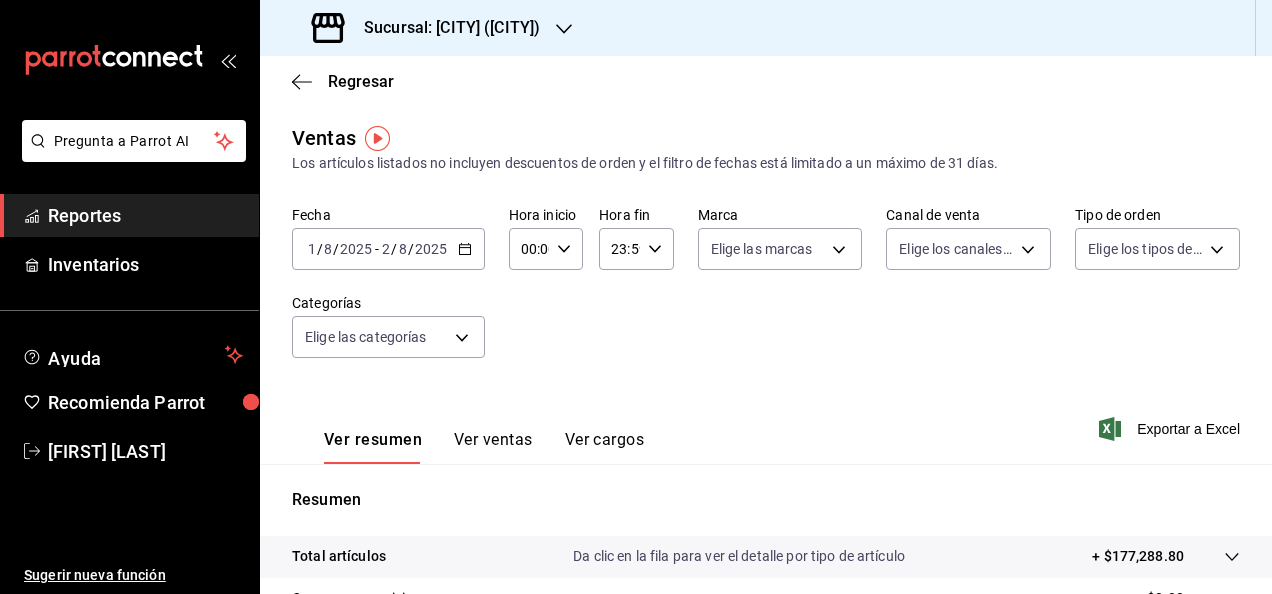 scroll, scrollTop: 0, scrollLeft: 0, axis: both 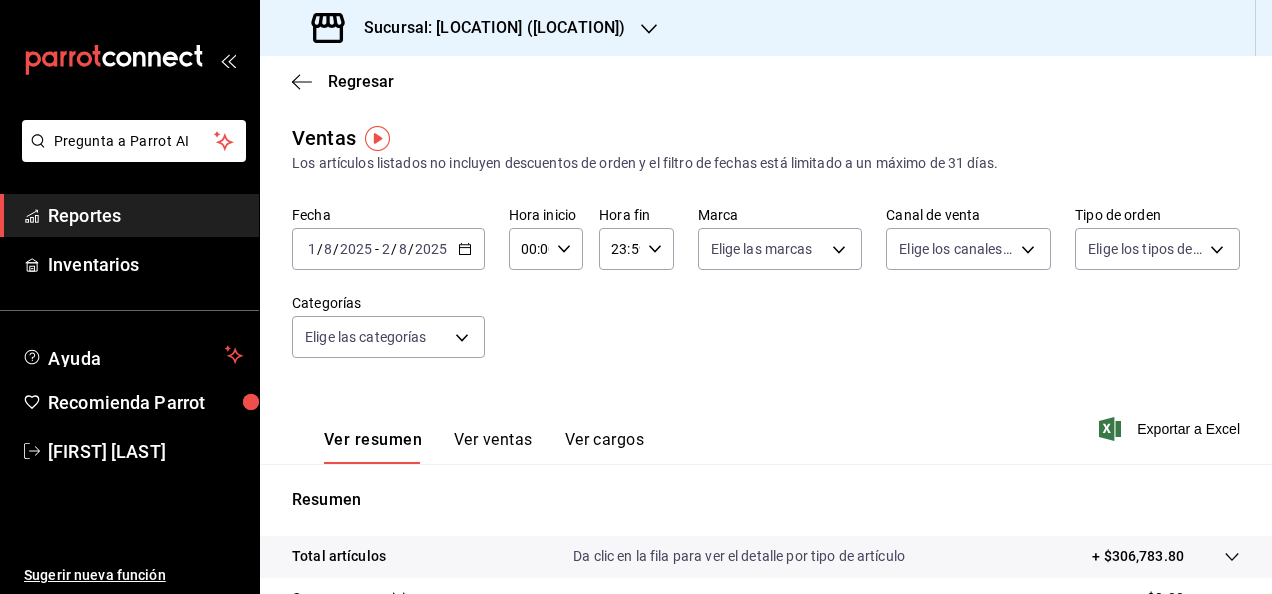 click 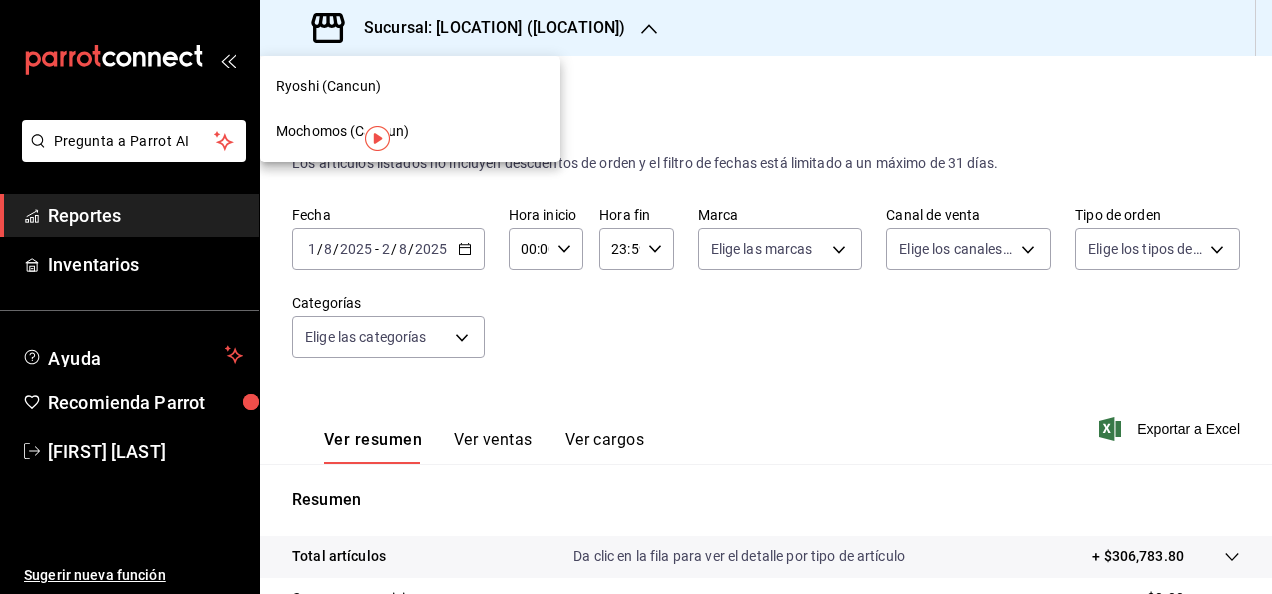 click on "Ryoshi (Cancun)" at bounding box center (410, 86) 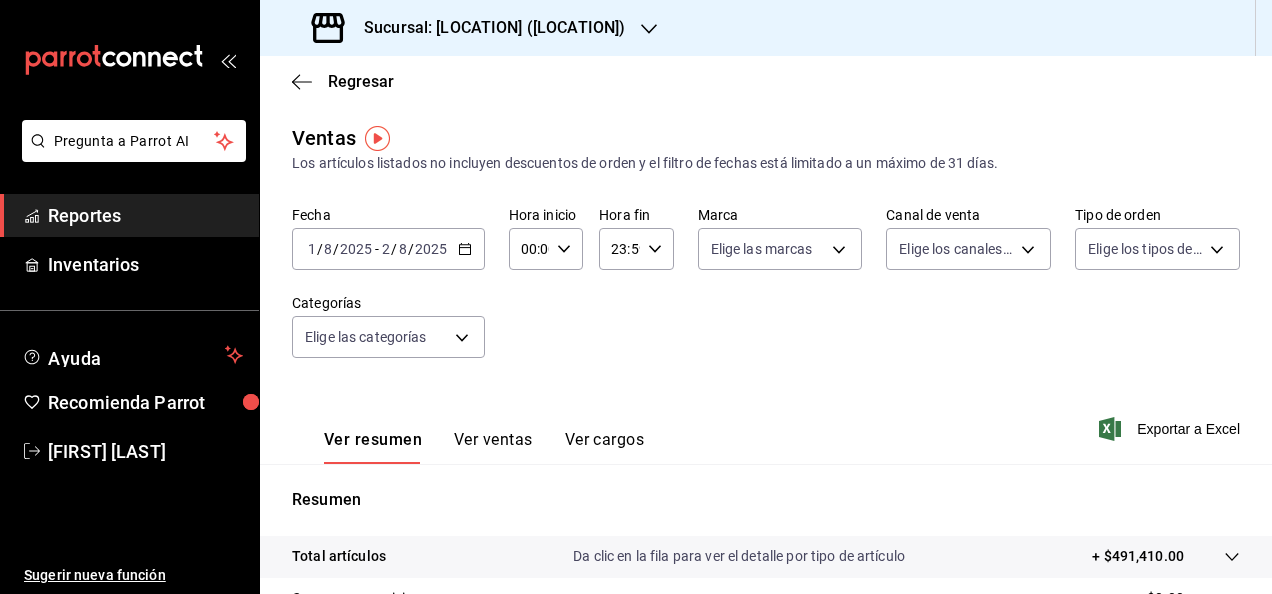 click 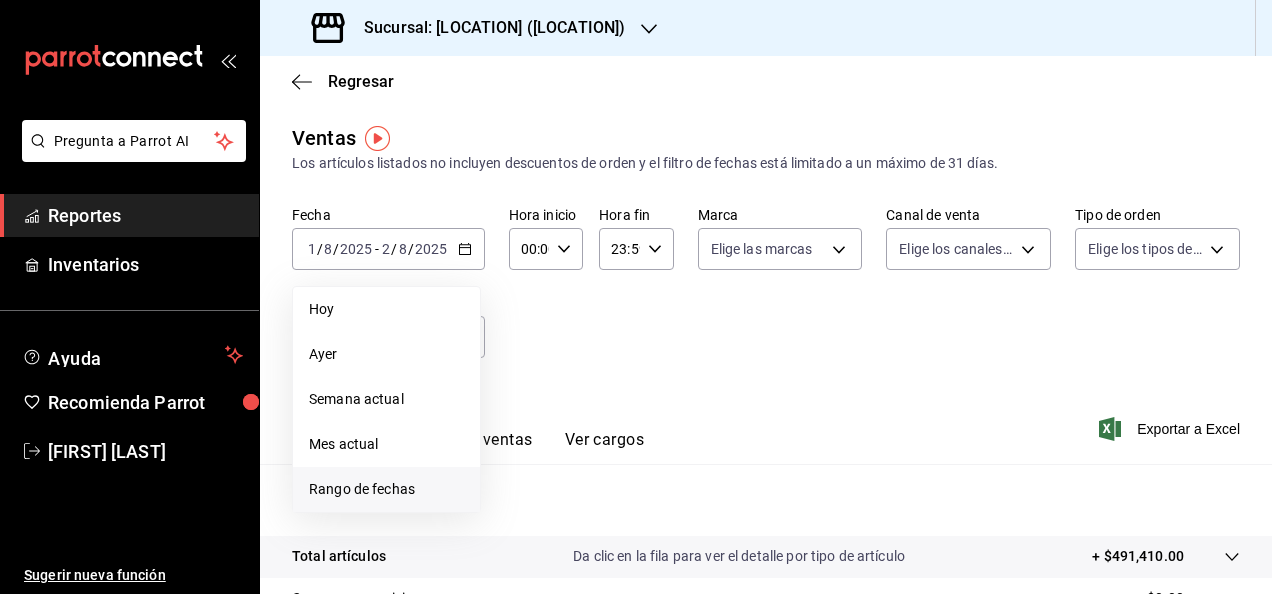 click on "Rango de fechas" at bounding box center (386, 489) 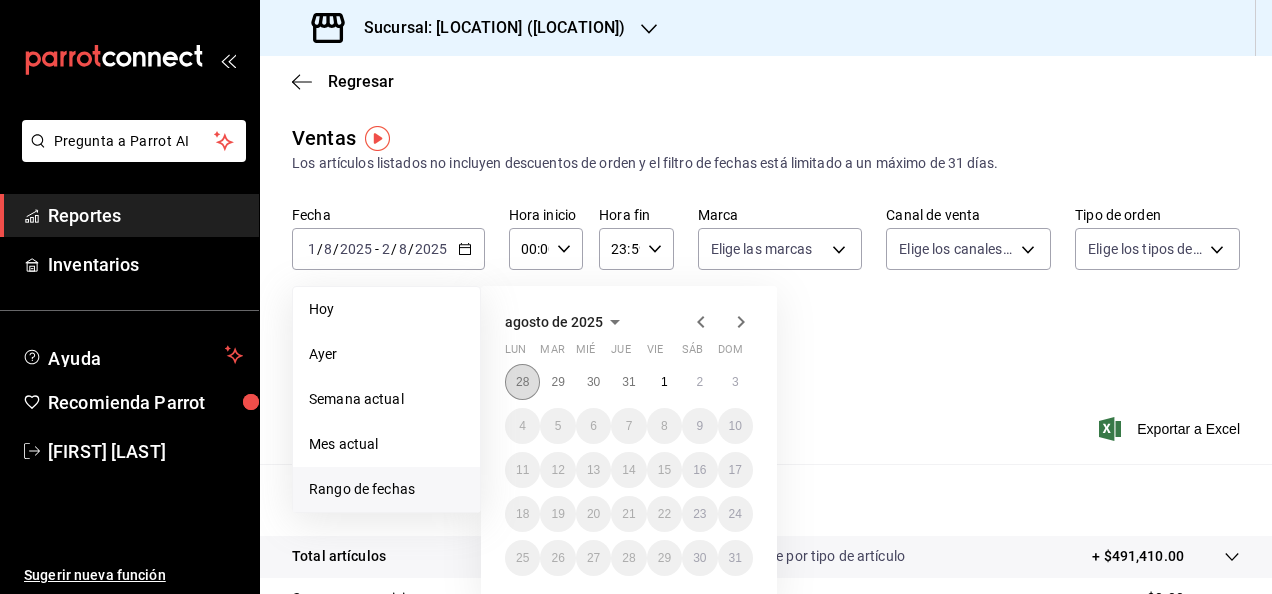 click on "28" at bounding box center [522, 382] 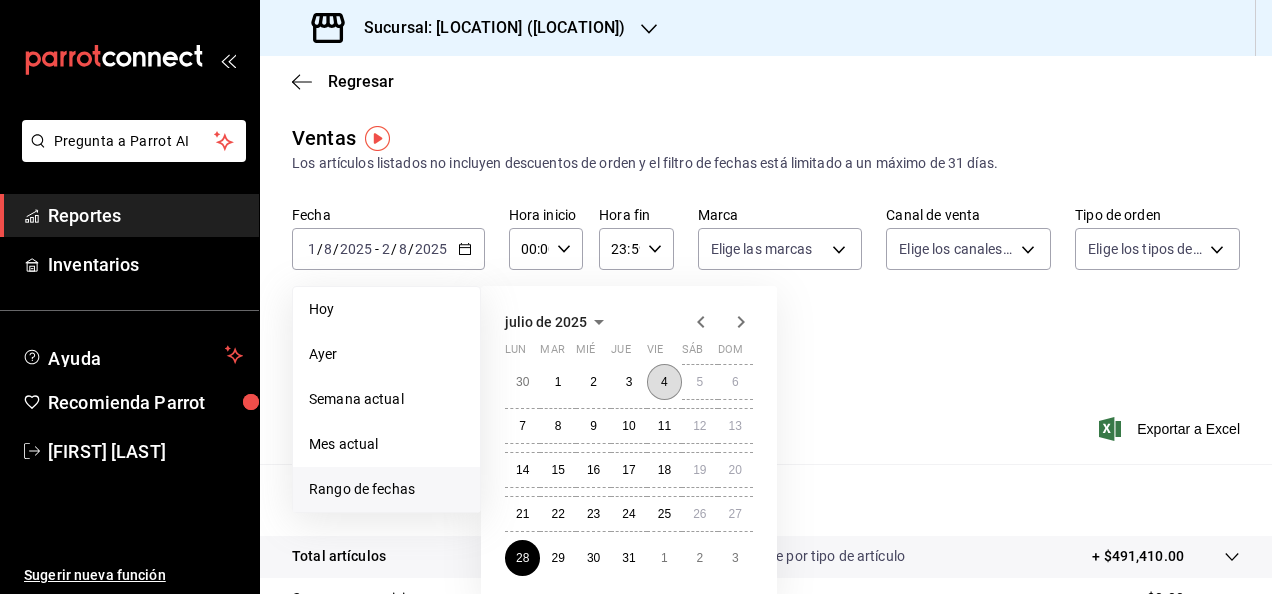 click on "4" at bounding box center [664, 382] 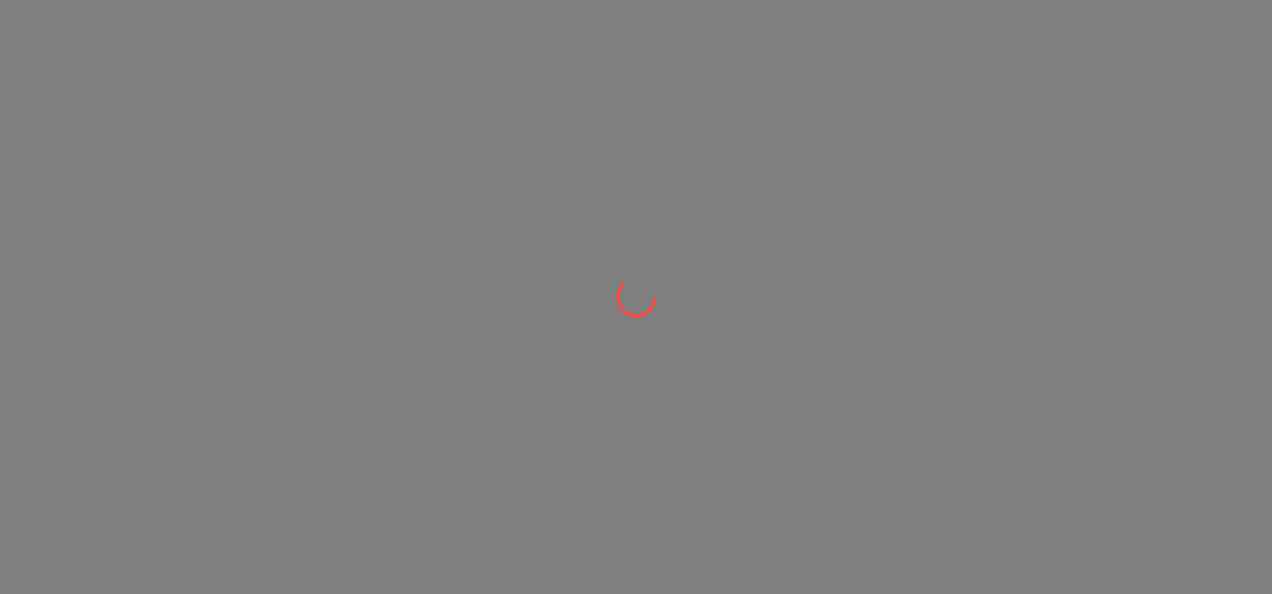 scroll, scrollTop: 0, scrollLeft: 0, axis: both 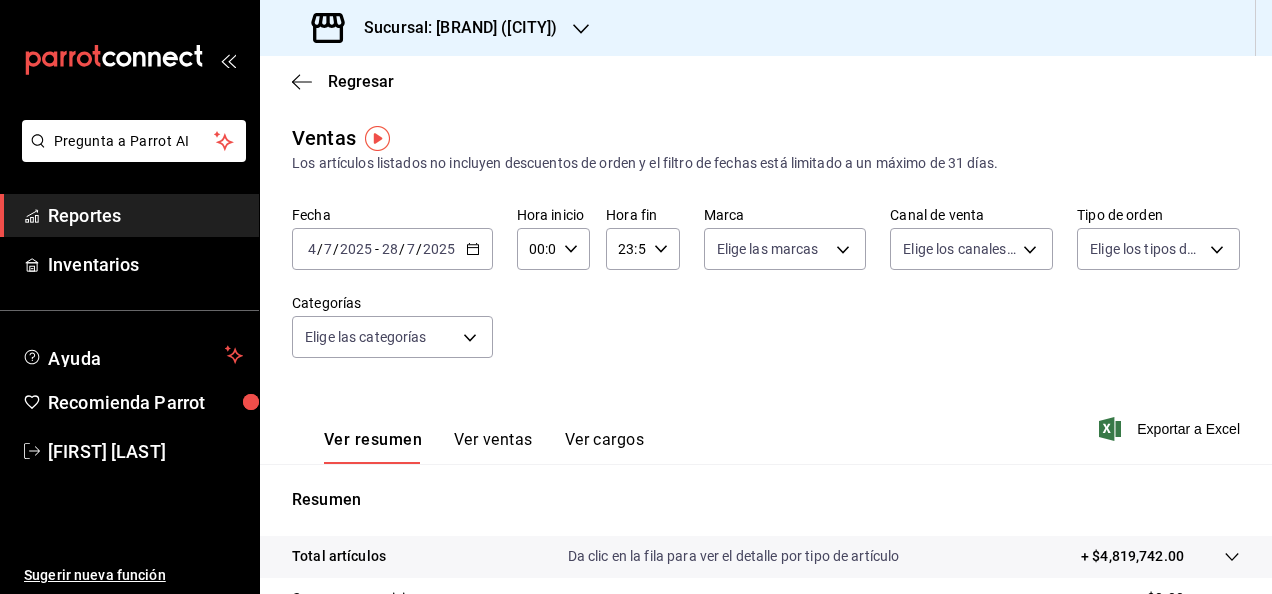 click on "[DATE] [DATE] - [DATE] [DATE]" at bounding box center (392, 249) 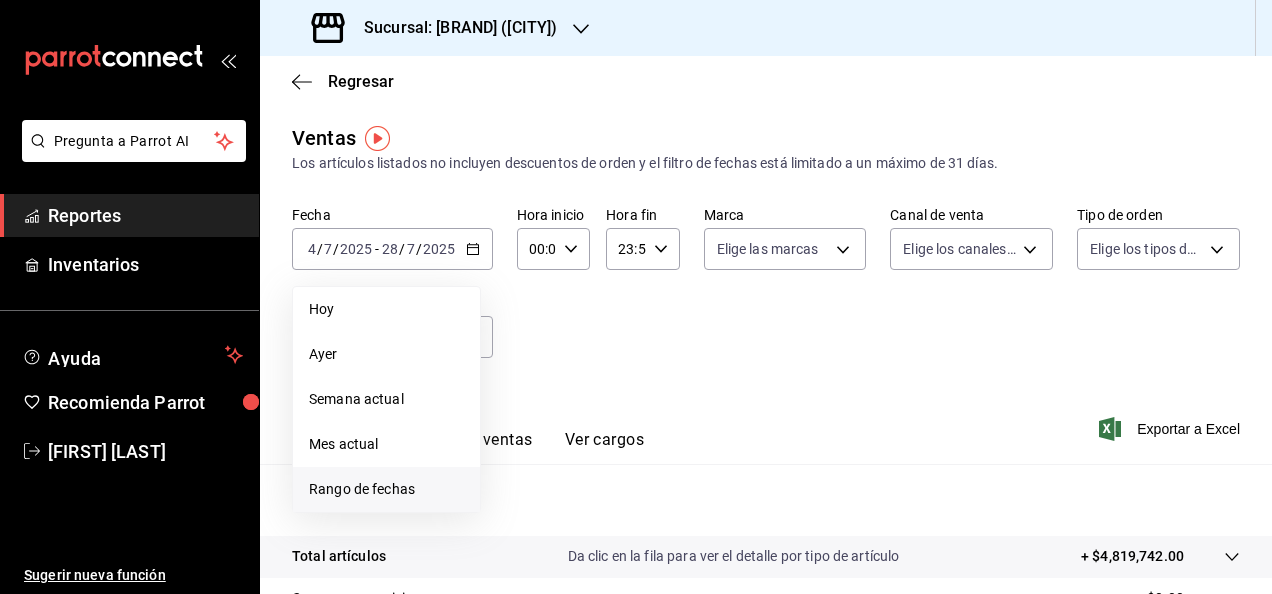 click on "Rango de fechas" at bounding box center (386, 489) 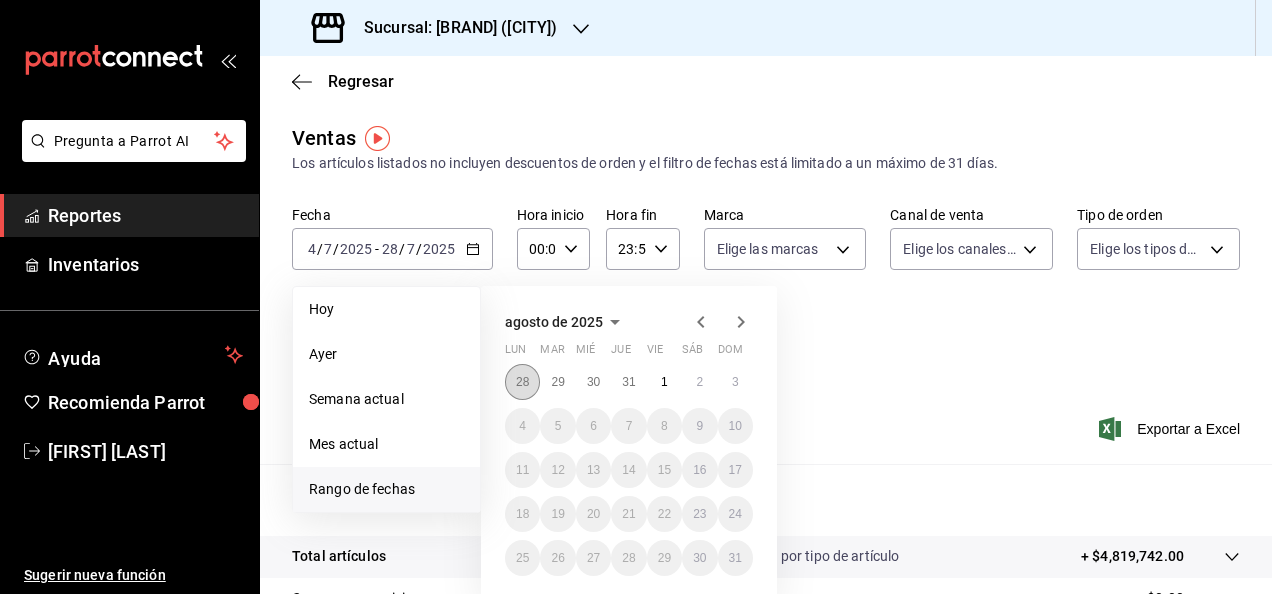 click on "28" at bounding box center [522, 382] 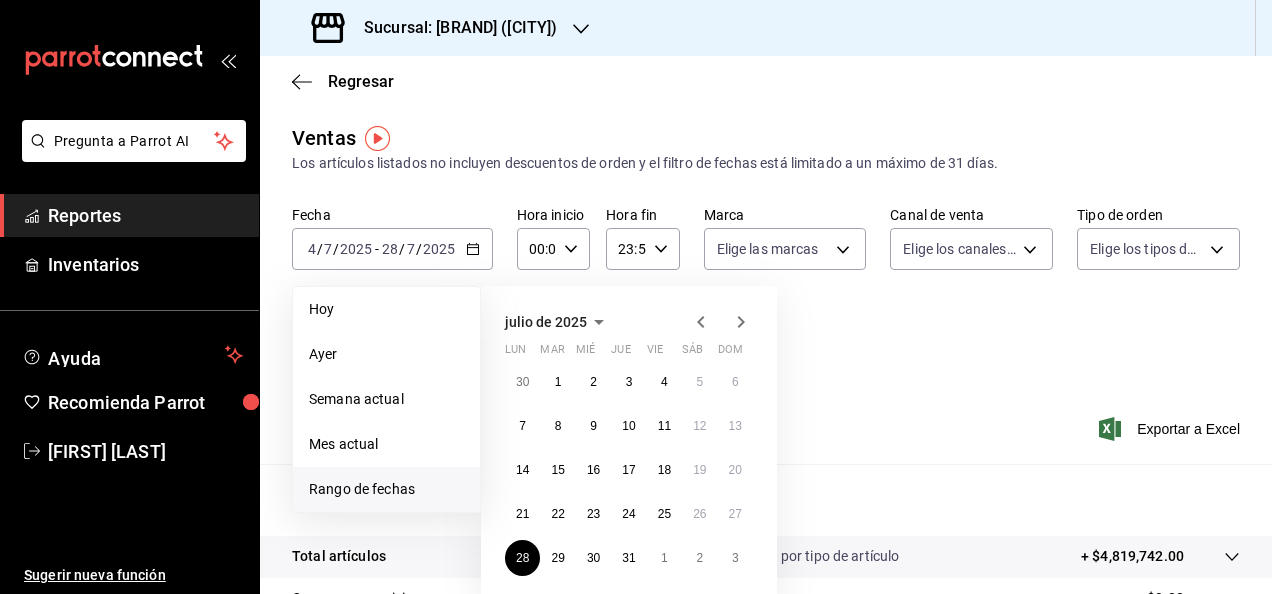 click 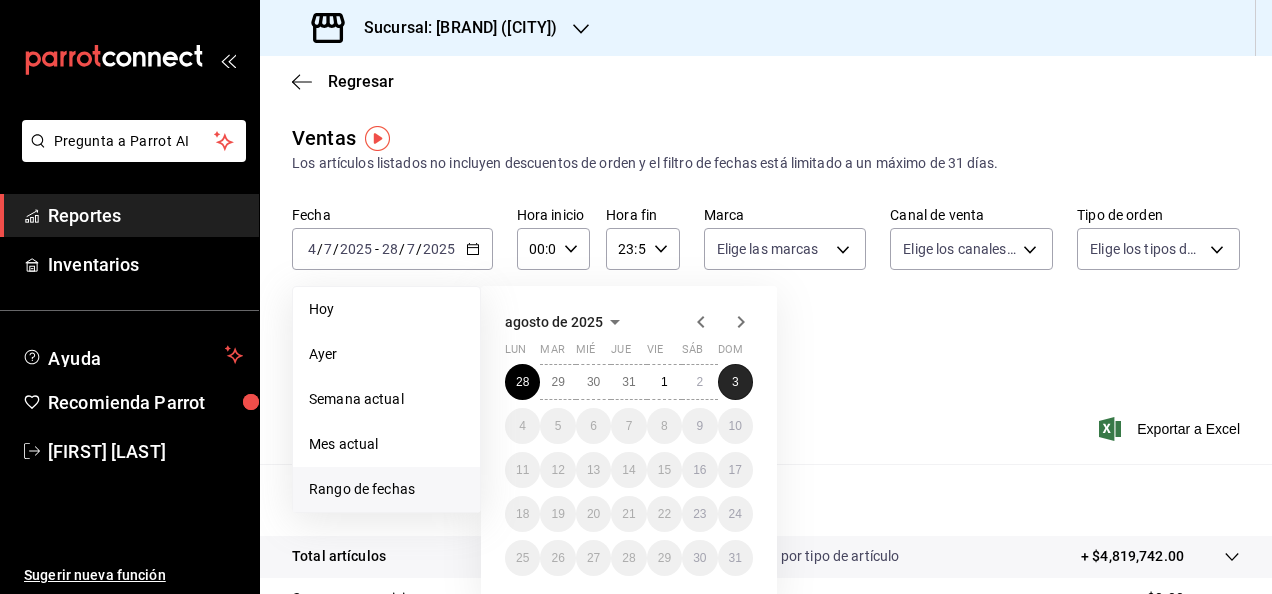 click on "3" at bounding box center (735, 382) 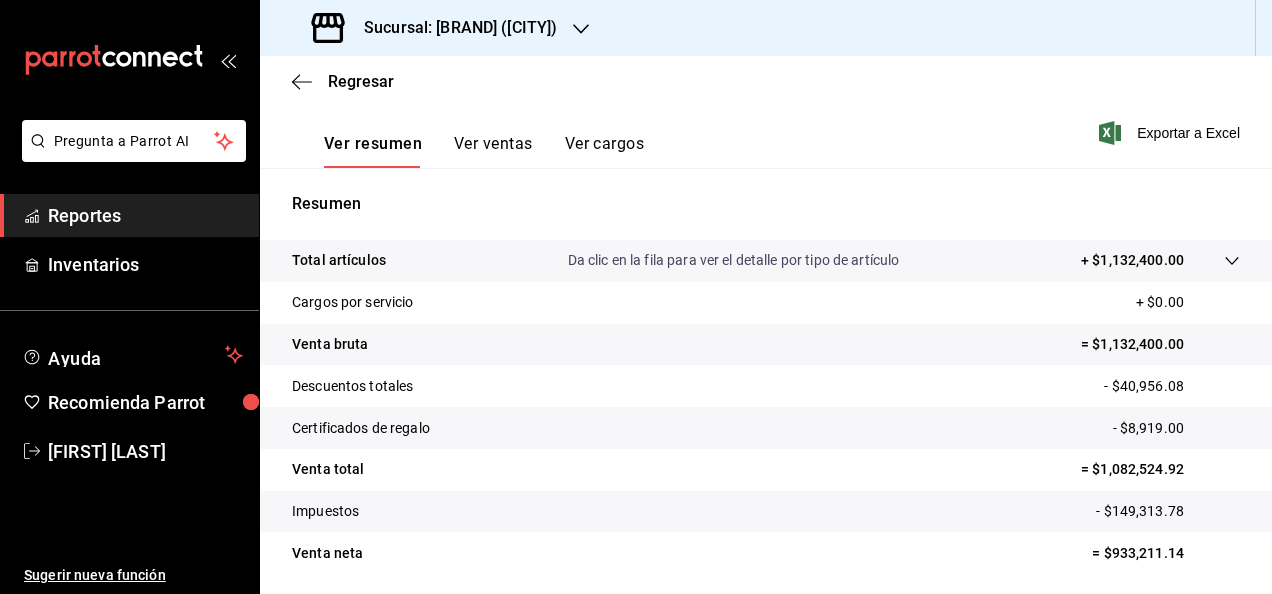 scroll, scrollTop: 364, scrollLeft: 0, axis: vertical 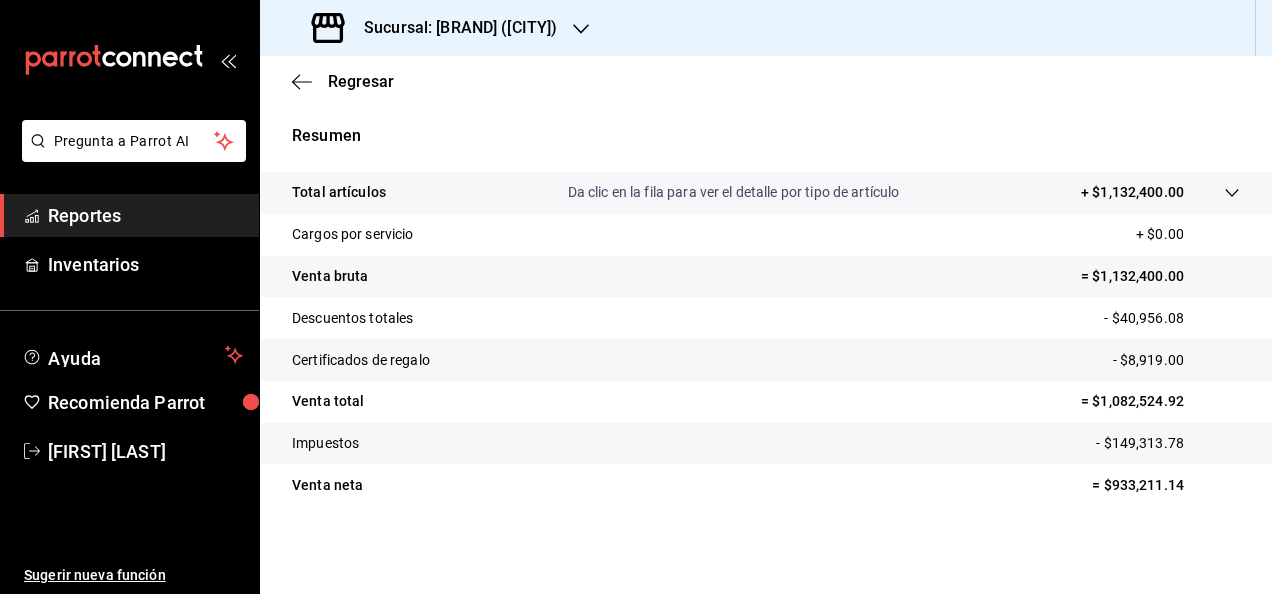 click 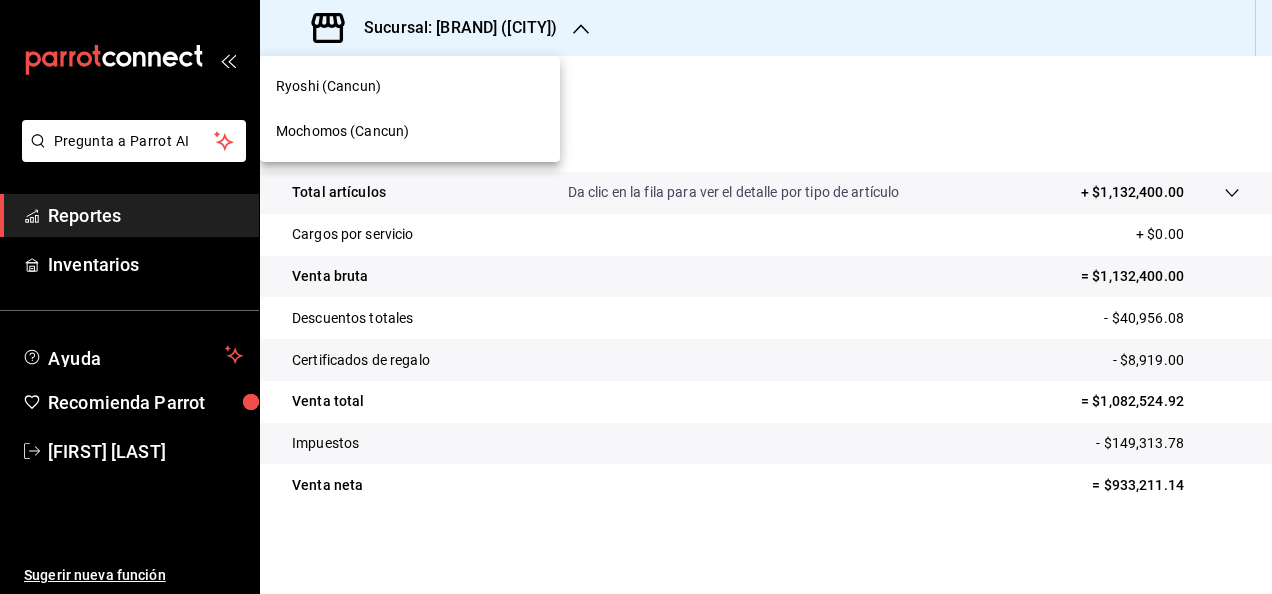 click on "Mochomos (Cancun)" at bounding box center [410, 131] 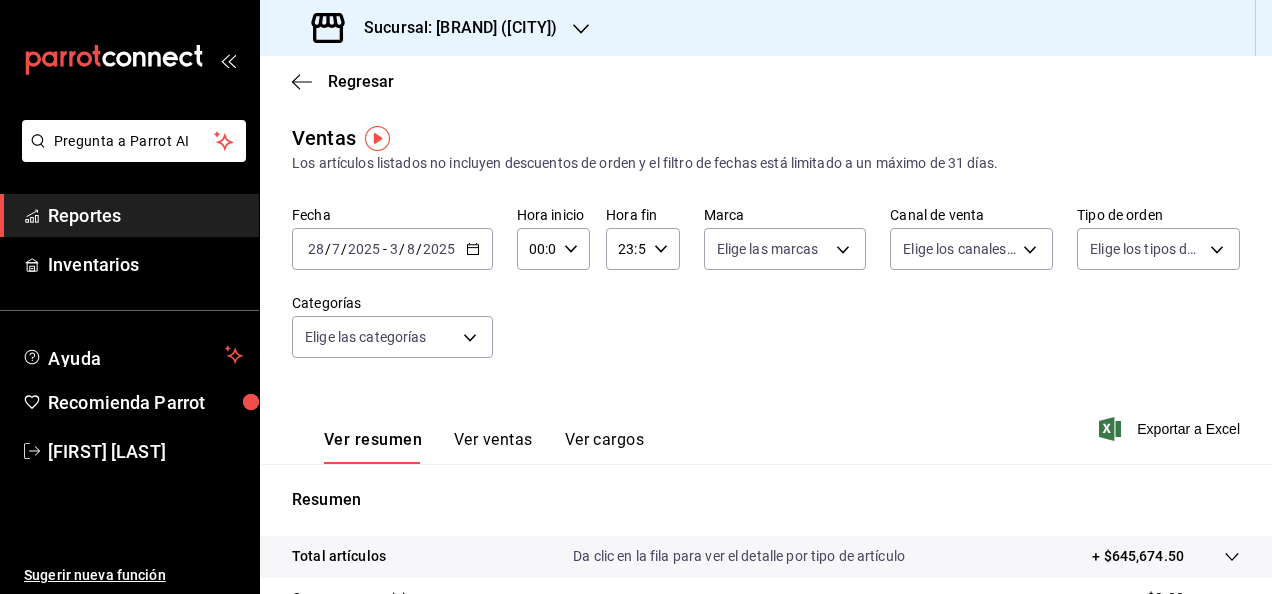 click 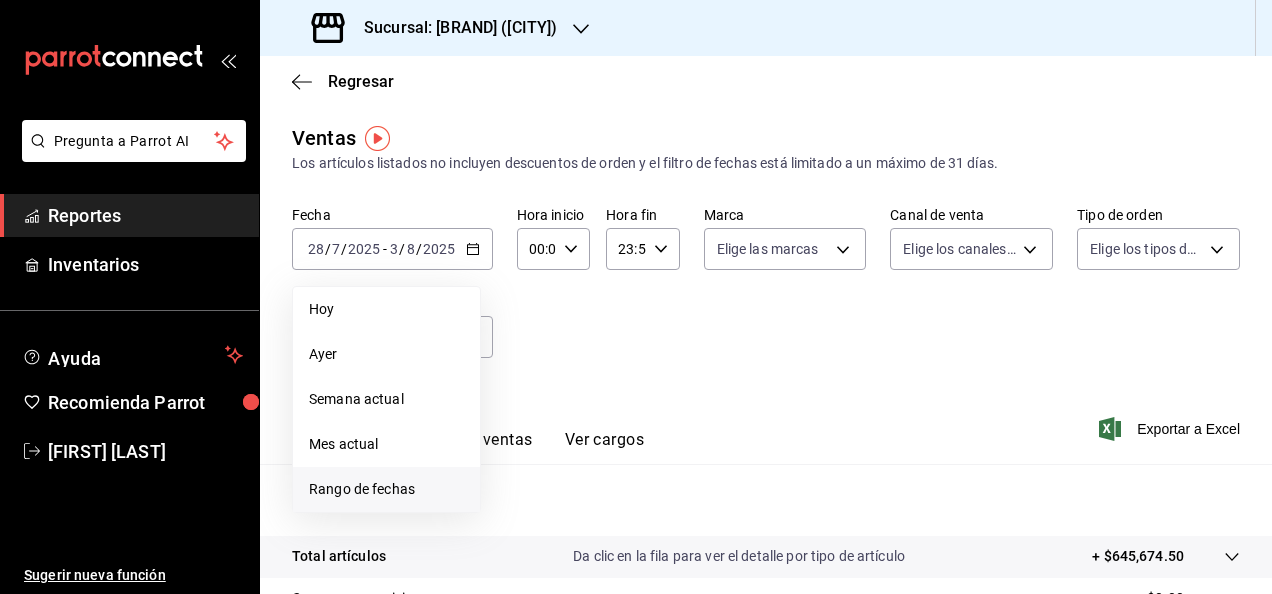 click on "Rango de fechas" at bounding box center [386, 489] 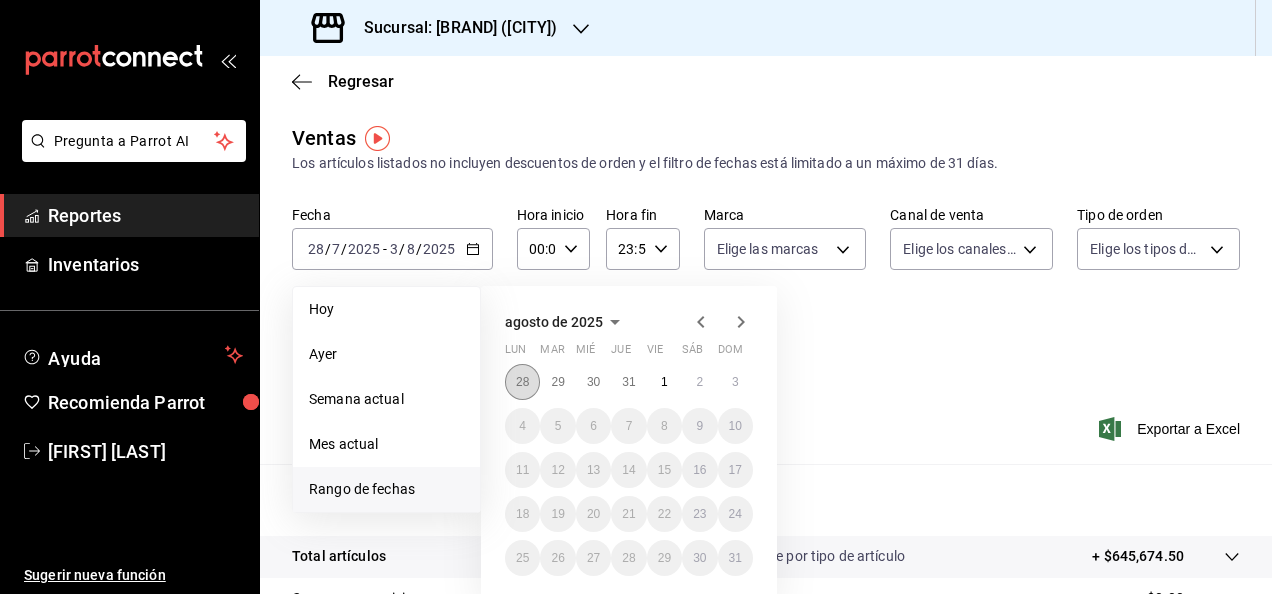 click on "28" at bounding box center (522, 382) 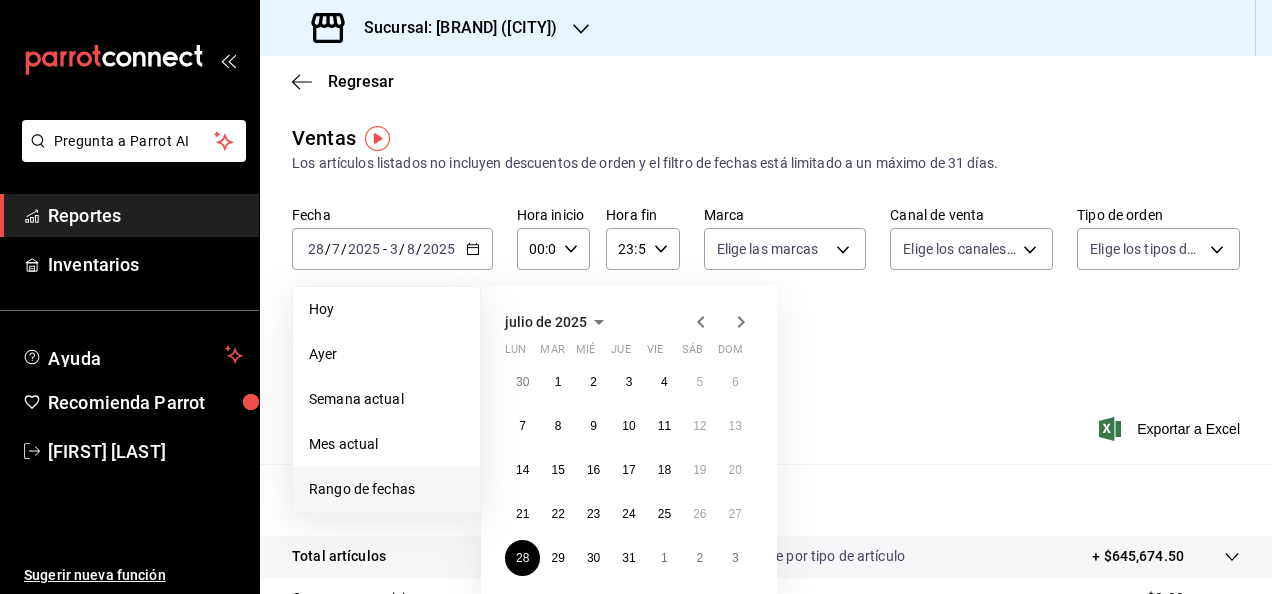 click 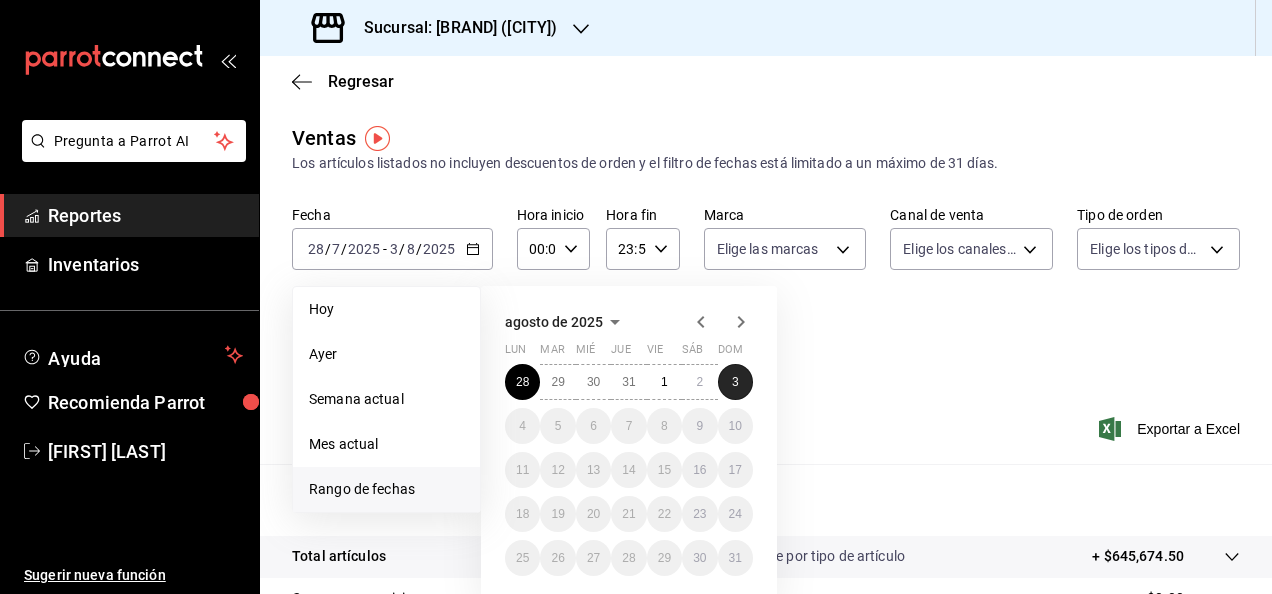 click on "3" at bounding box center (735, 382) 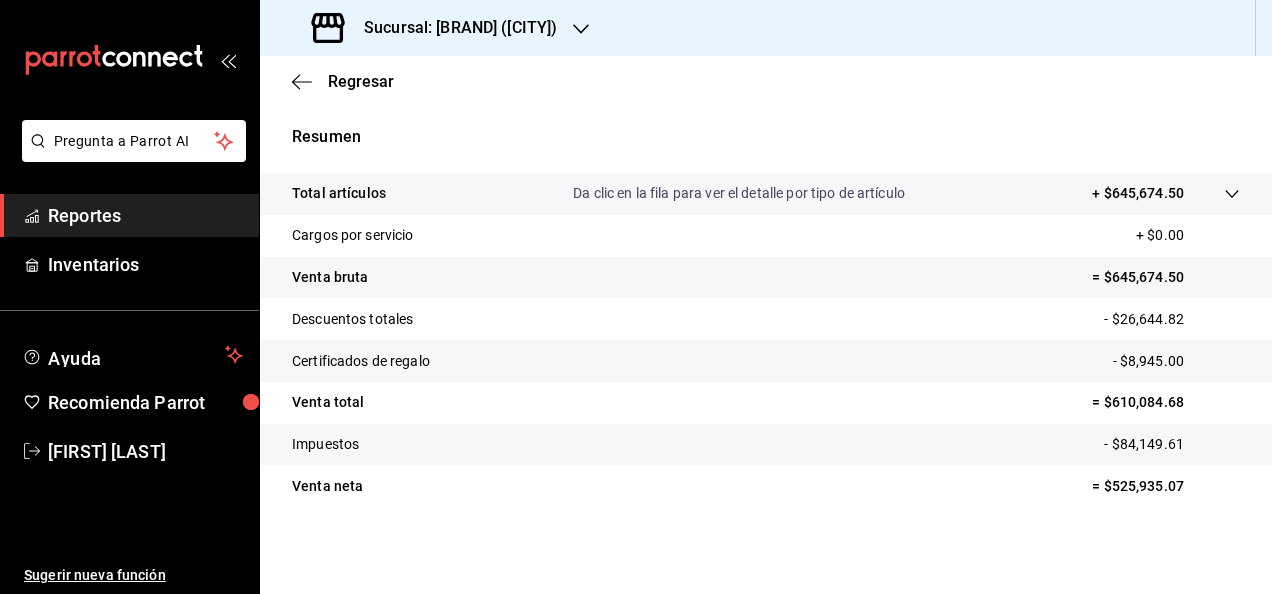 scroll, scrollTop: 364, scrollLeft: 0, axis: vertical 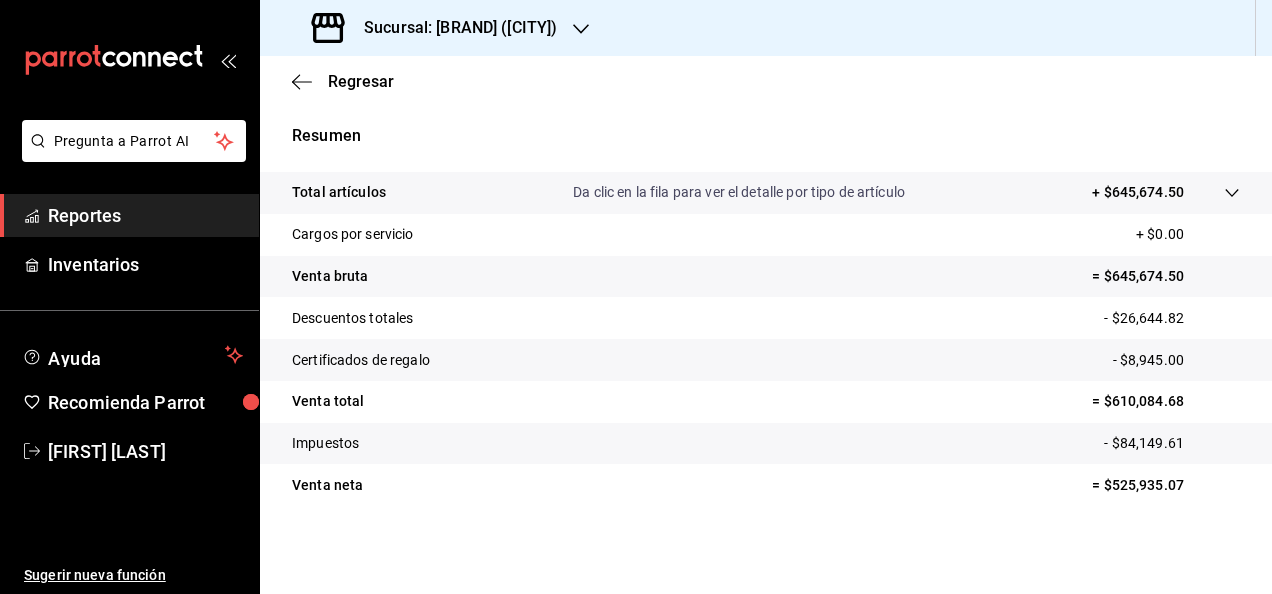 click at bounding box center (581, 28) 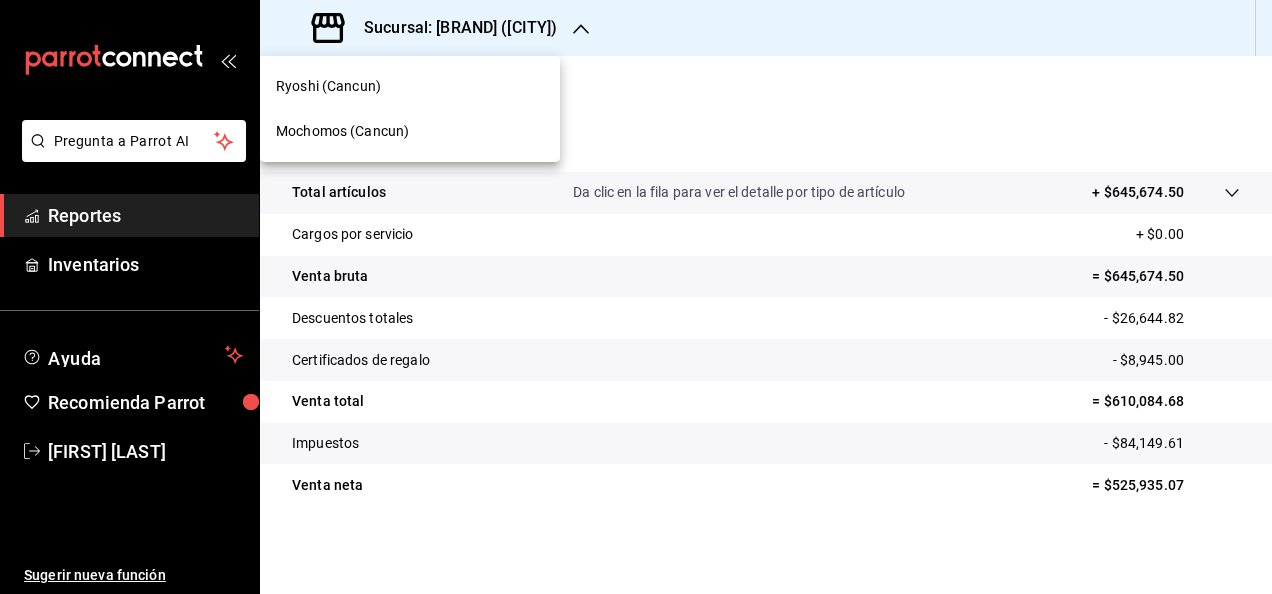 click on "Mochomos (Cancun)" at bounding box center (410, 131) 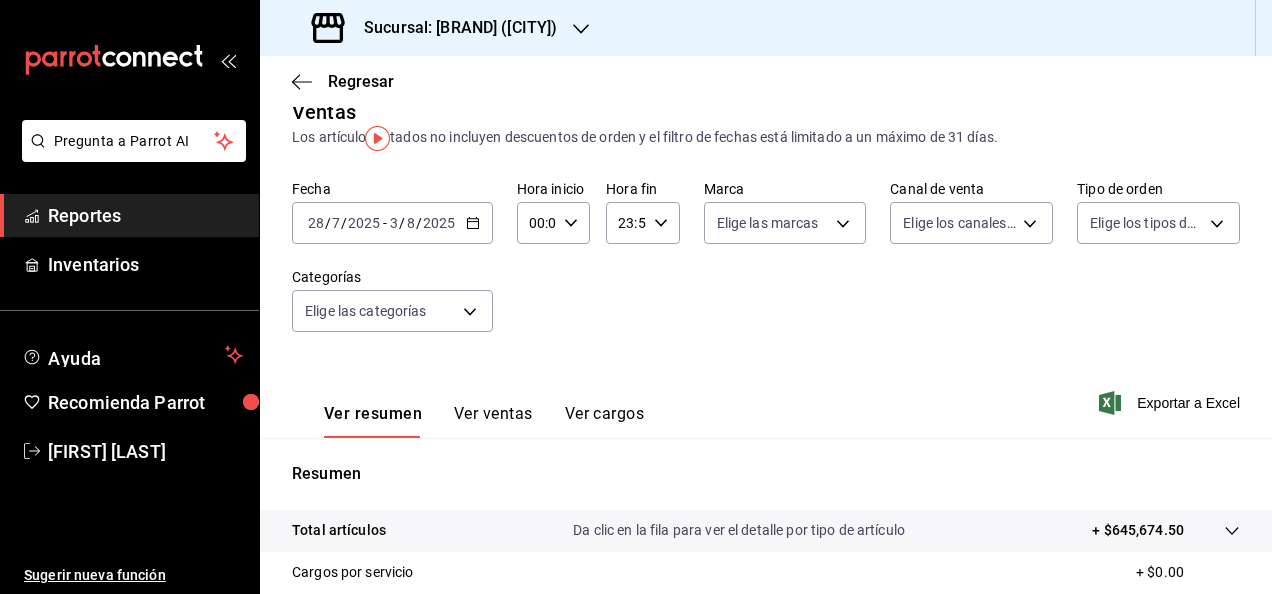 scroll, scrollTop: 0, scrollLeft: 0, axis: both 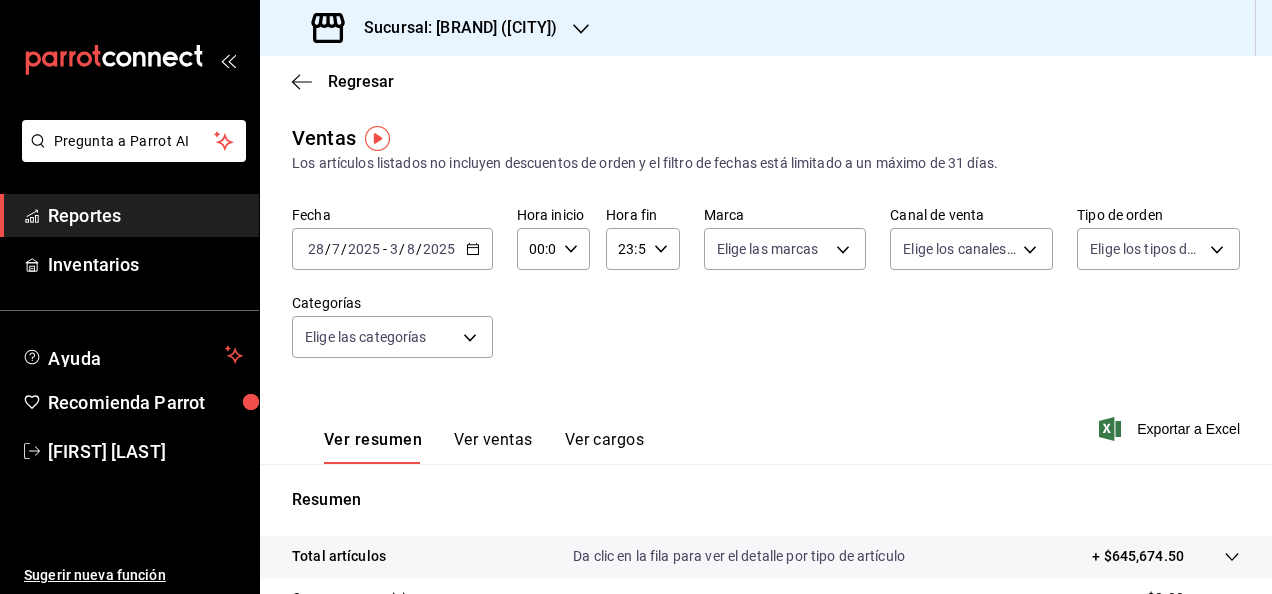 click 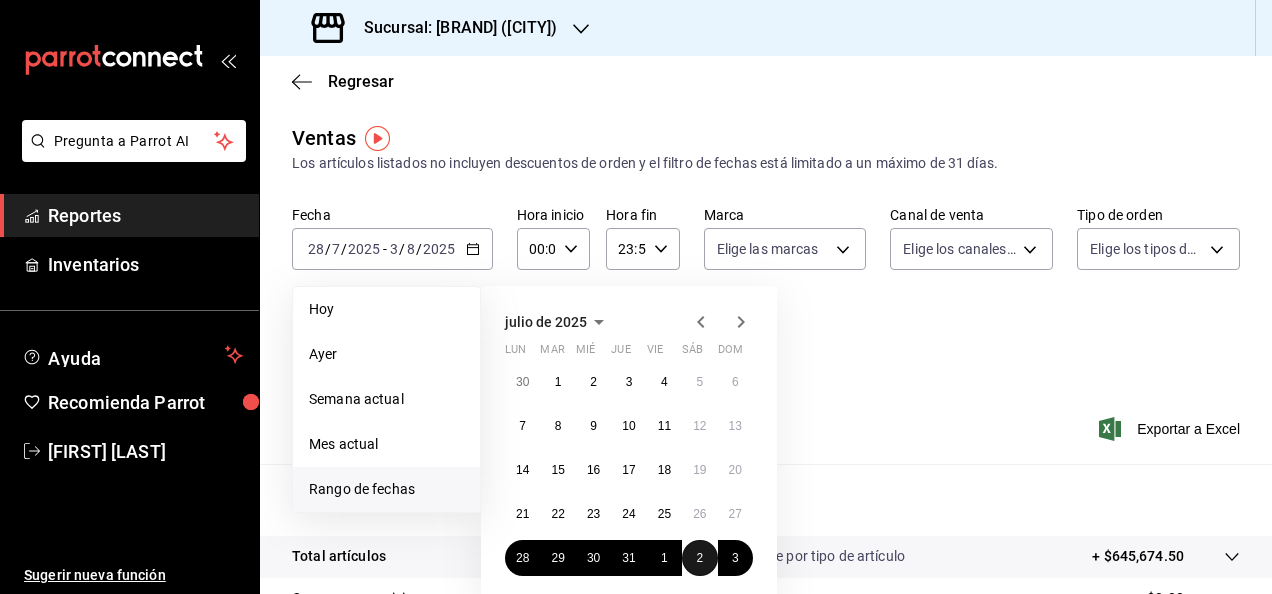 click on "2" at bounding box center [699, 558] 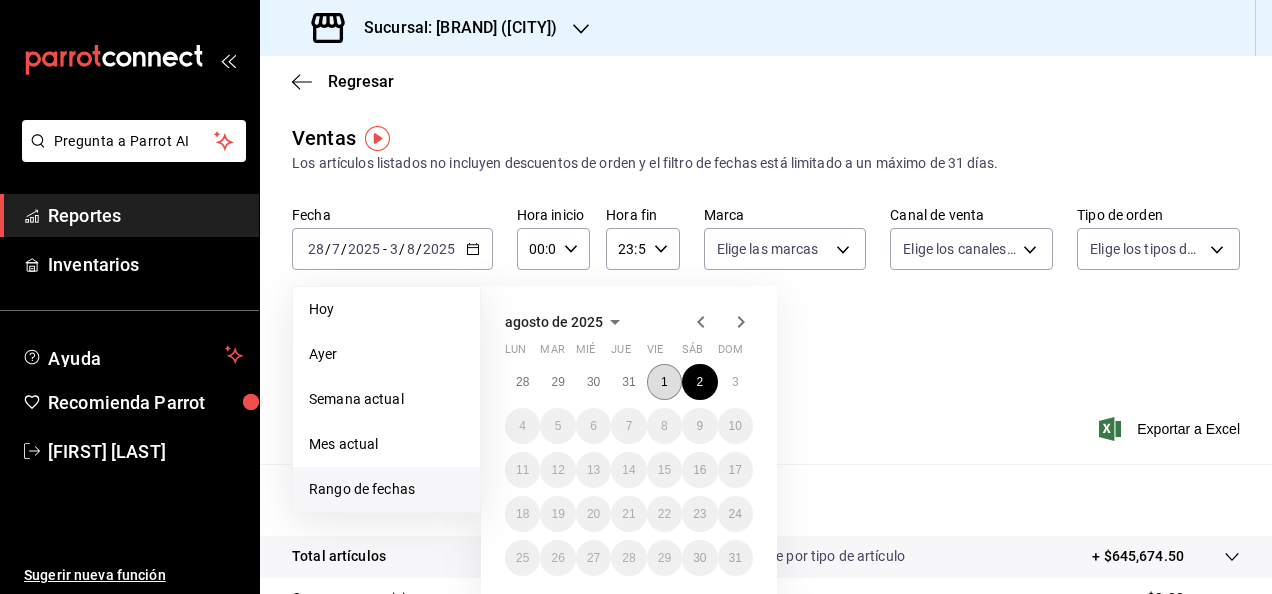 click on "1" at bounding box center (664, 382) 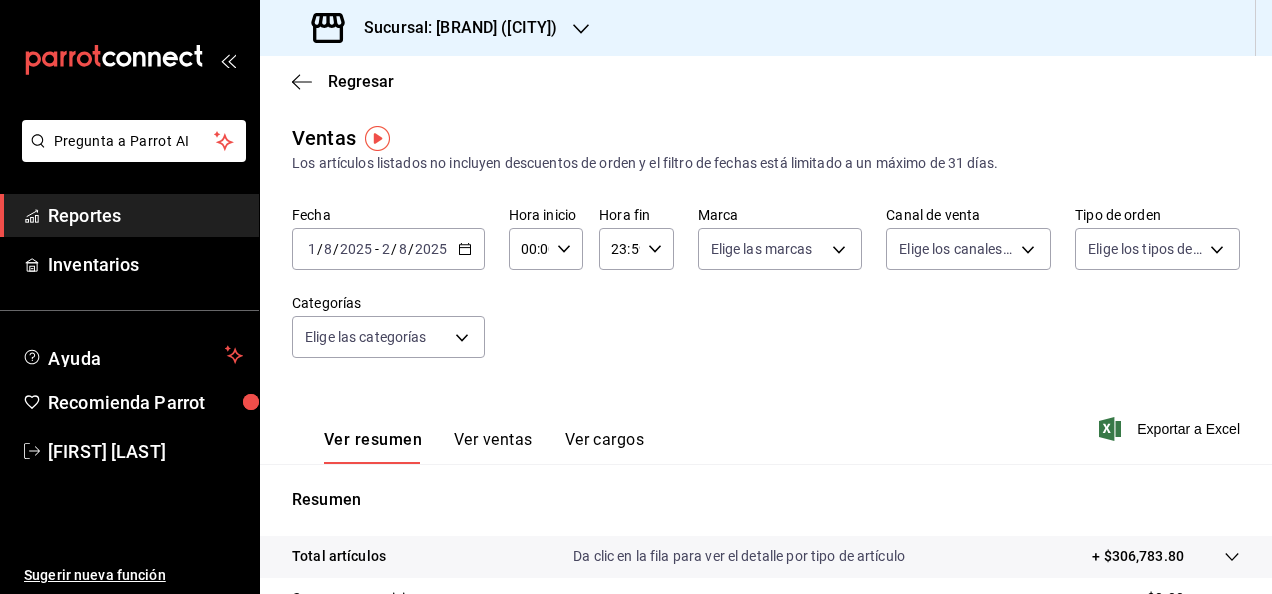 click 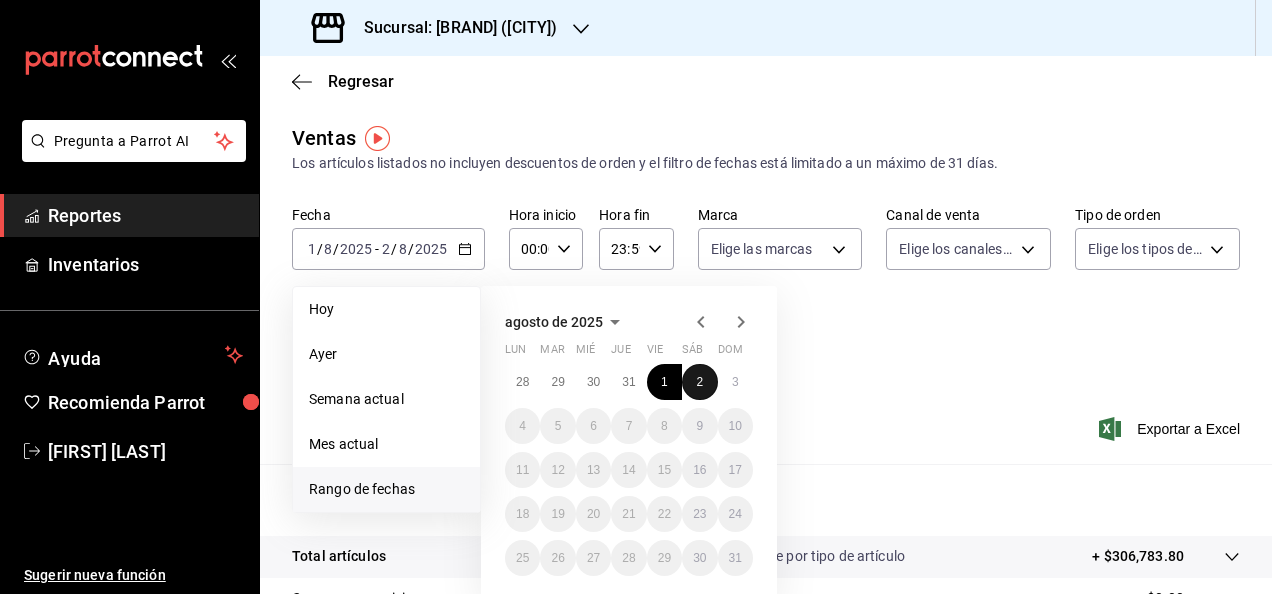 click on "2" at bounding box center (699, 382) 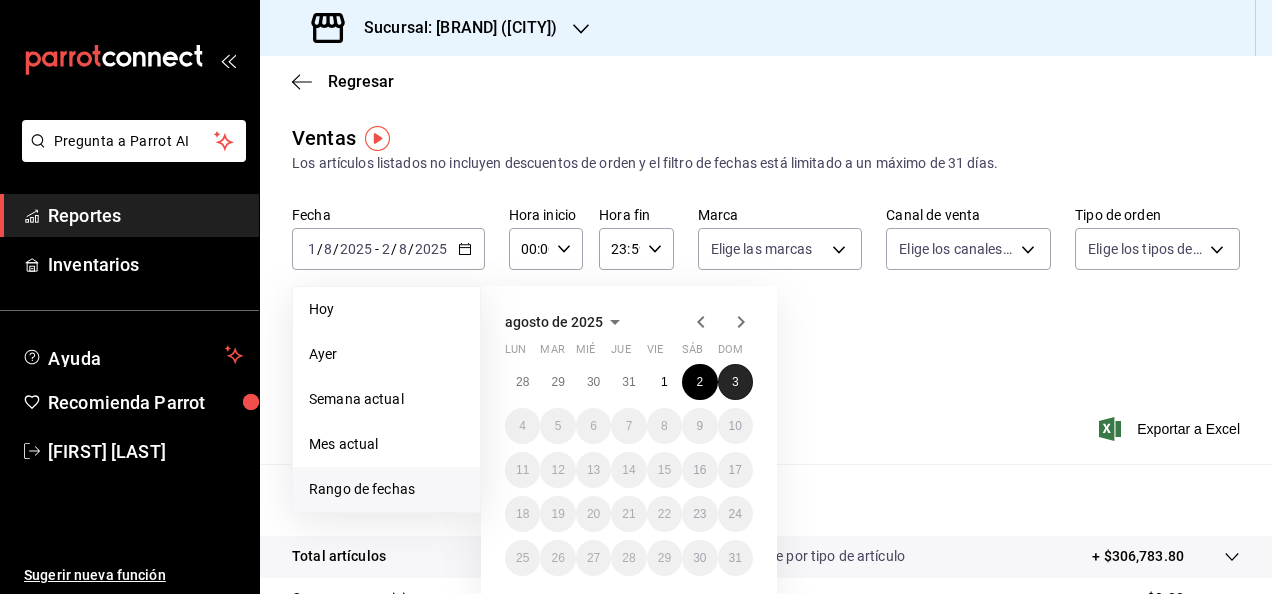 click on "3" at bounding box center (735, 382) 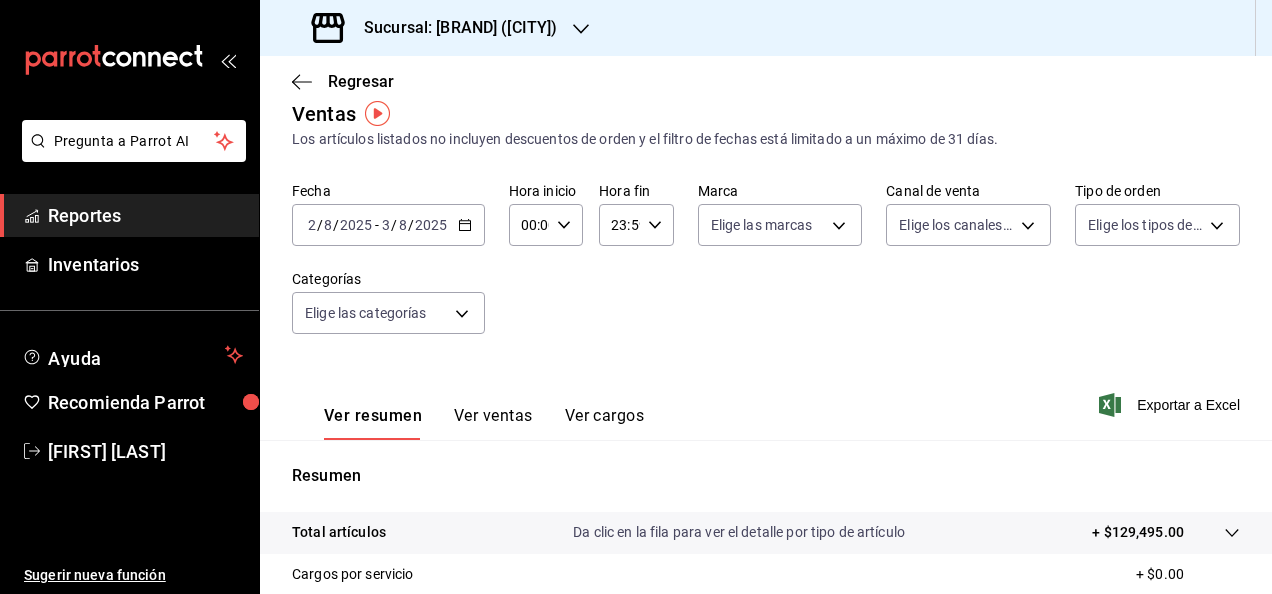 scroll, scrollTop: 0, scrollLeft: 0, axis: both 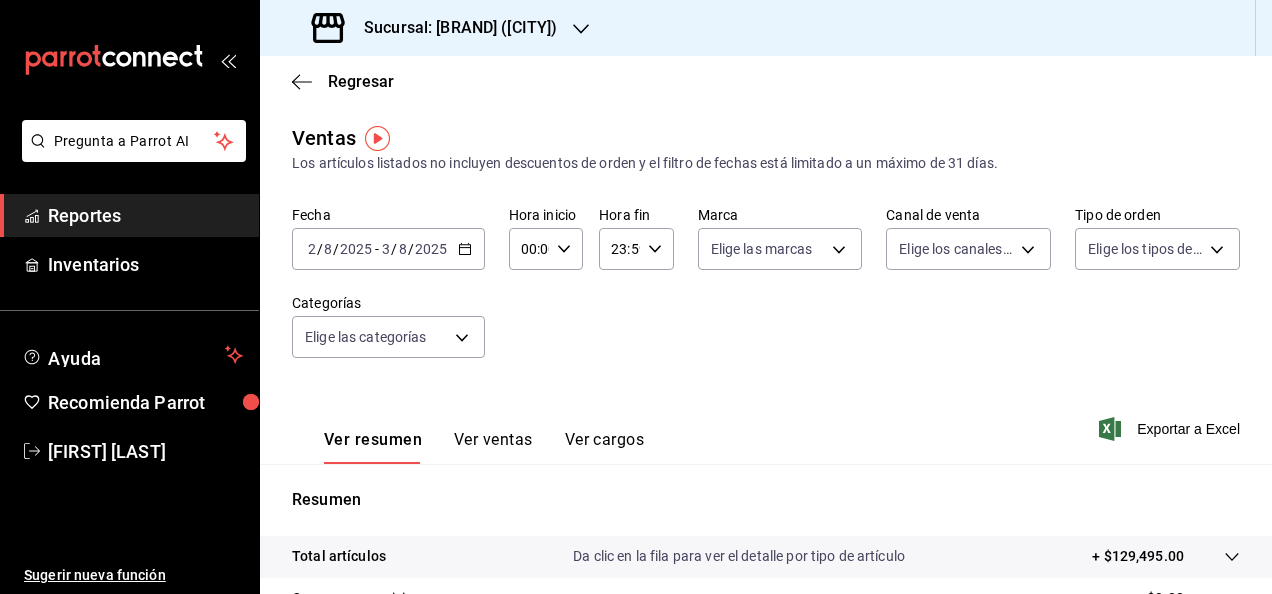 click 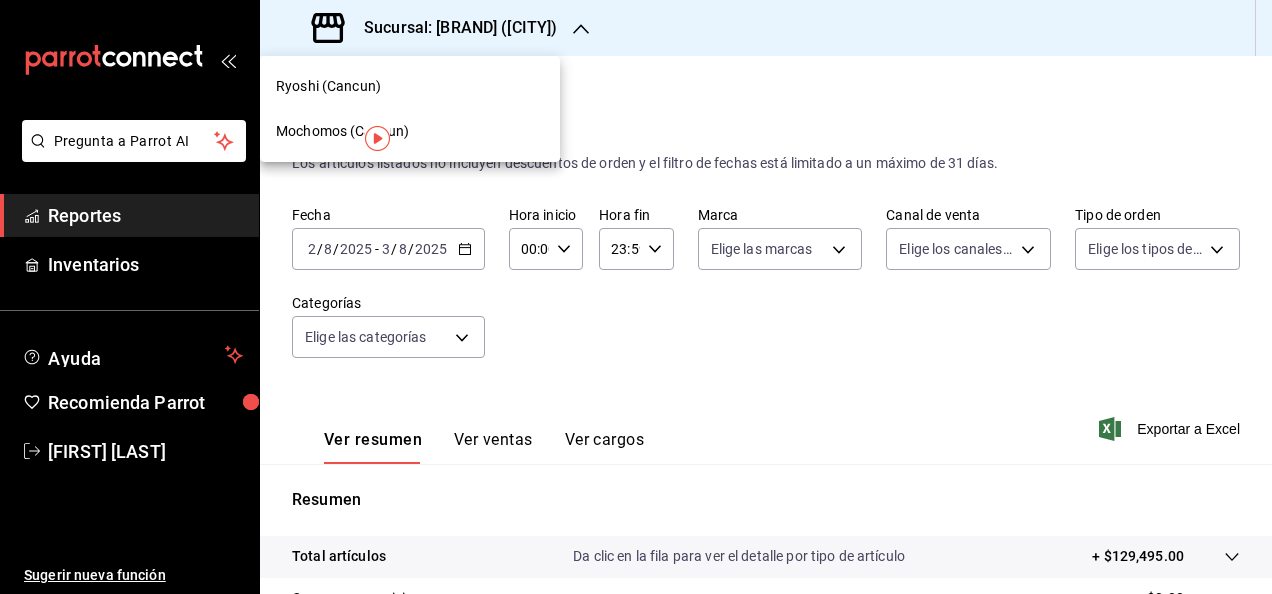 click on "Ryoshi (Cancun)" at bounding box center [410, 86] 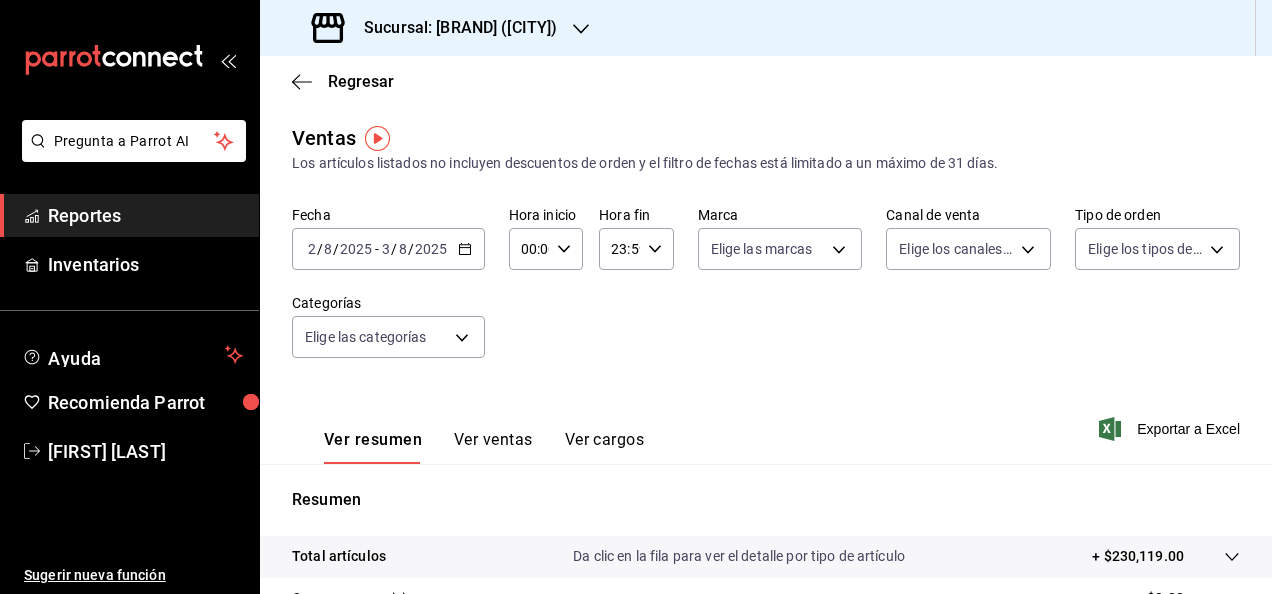 click on "2025-08-02 2 / 8 / 2025 - 2025-08-03 3 / 8 / 2025" at bounding box center (388, 249) 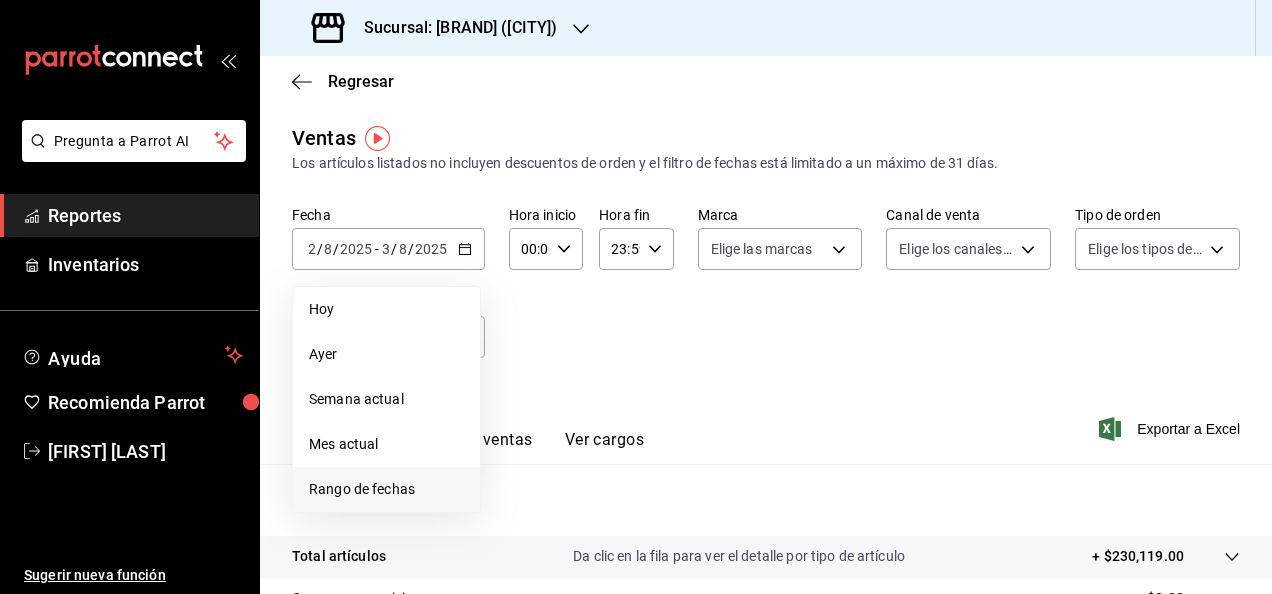 click on "Rango de fechas" at bounding box center [386, 489] 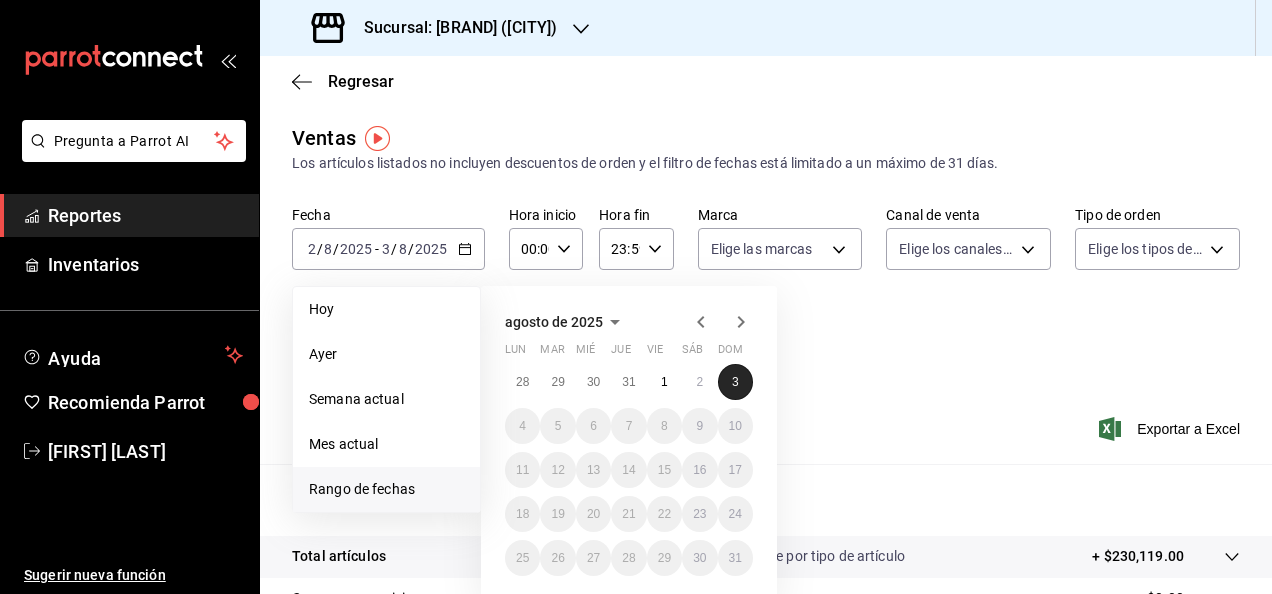 click on "3" at bounding box center (735, 382) 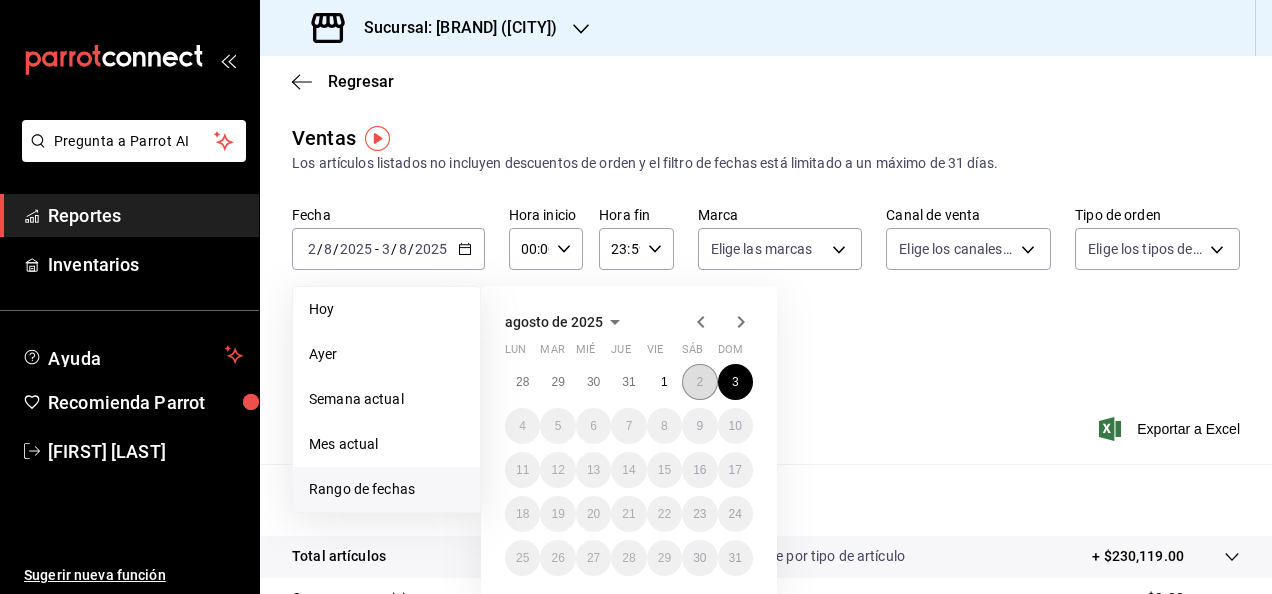 click on "2" at bounding box center [699, 382] 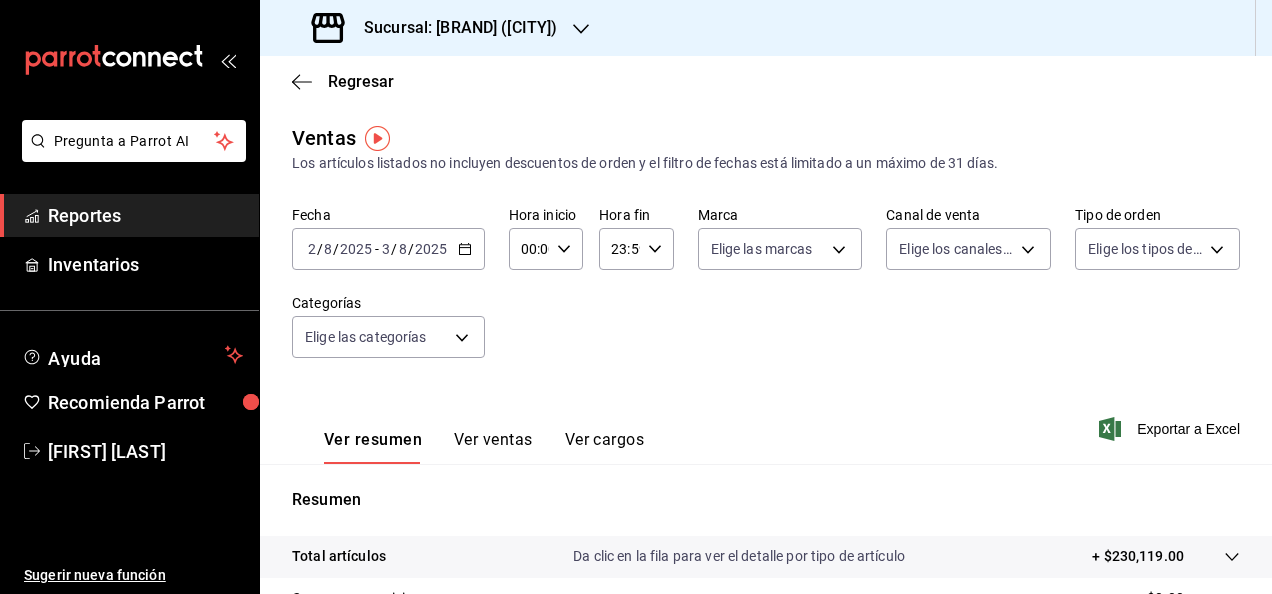 scroll, scrollTop: 364, scrollLeft: 0, axis: vertical 